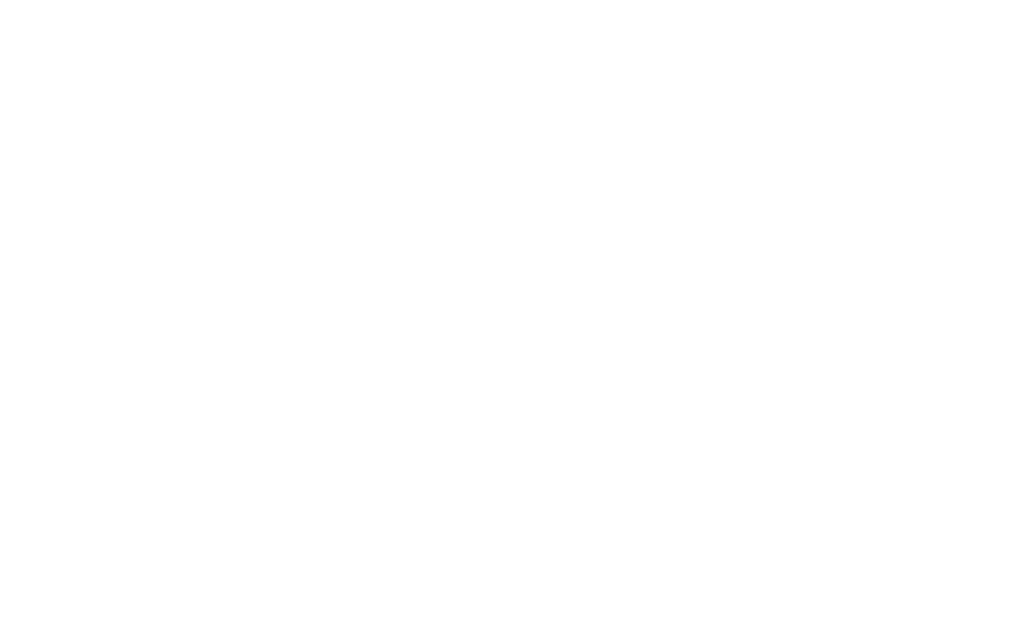 scroll, scrollTop: 0, scrollLeft: 0, axis: both 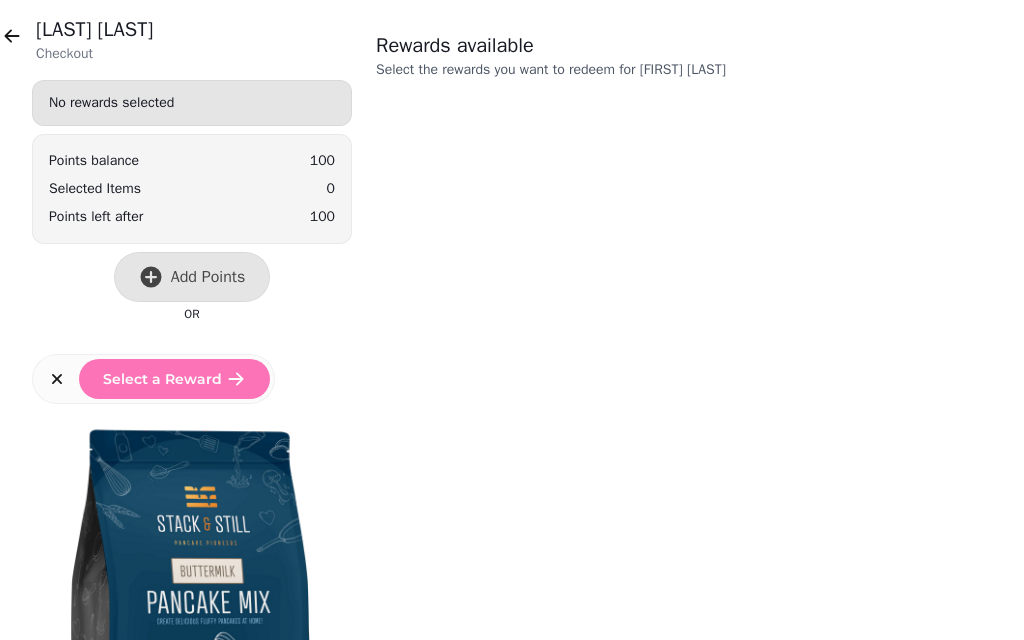 click at bounding box center [12, 36] 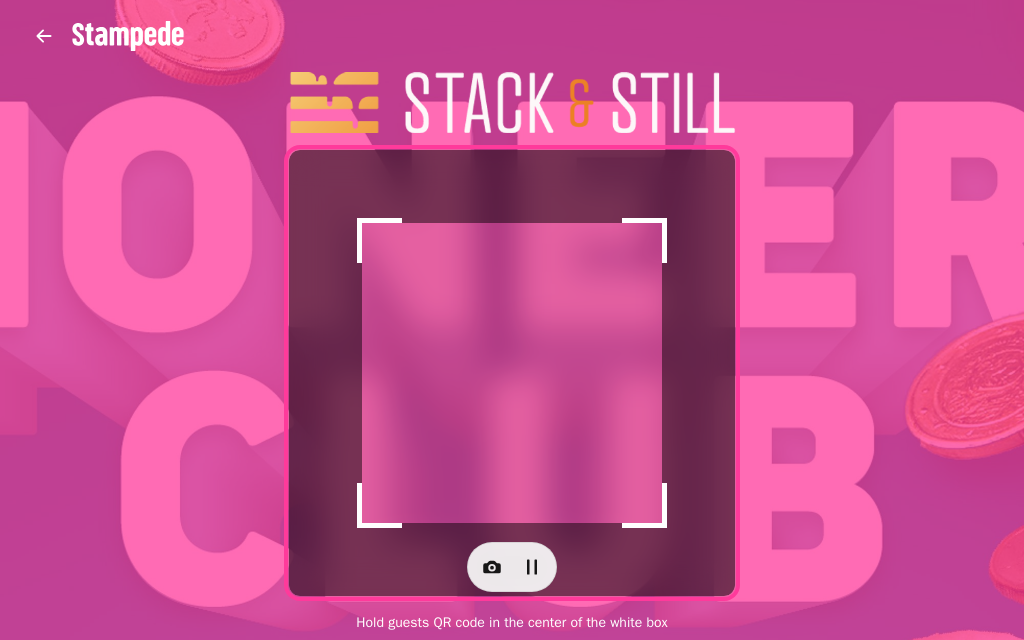 click at bounding box center [492, 567] 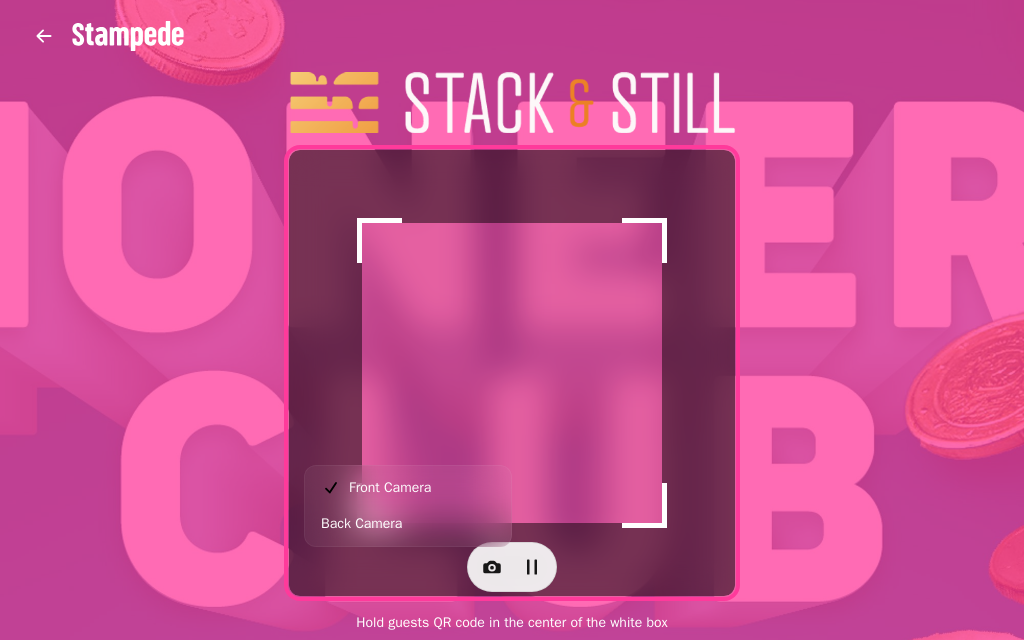 click on "Back Camera" at bounding box center (361, 524) 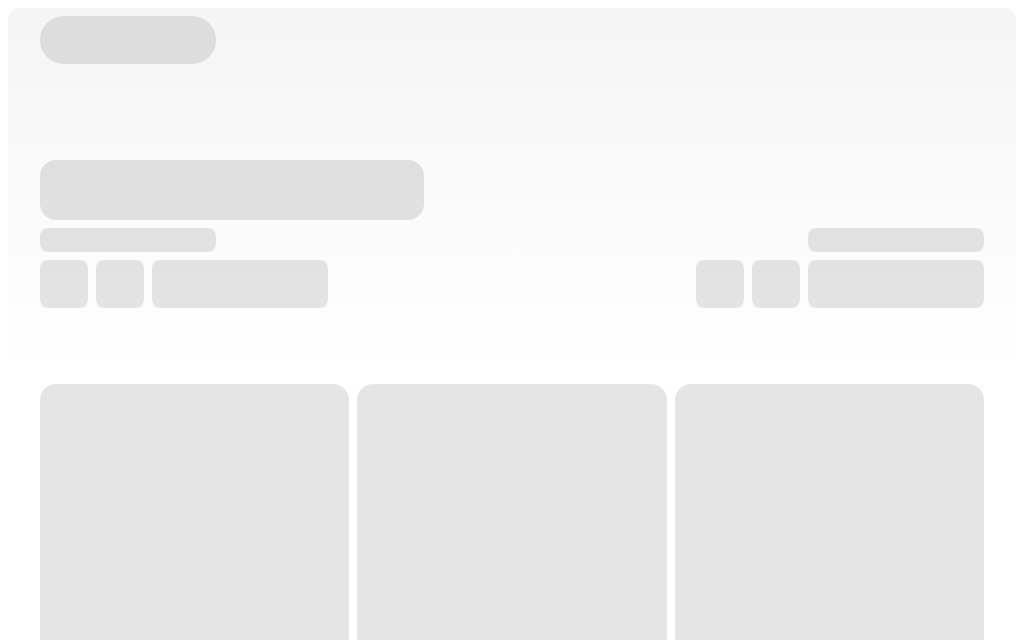 scroll, scrollTop: 0, scrollLeft: 0, axis: both 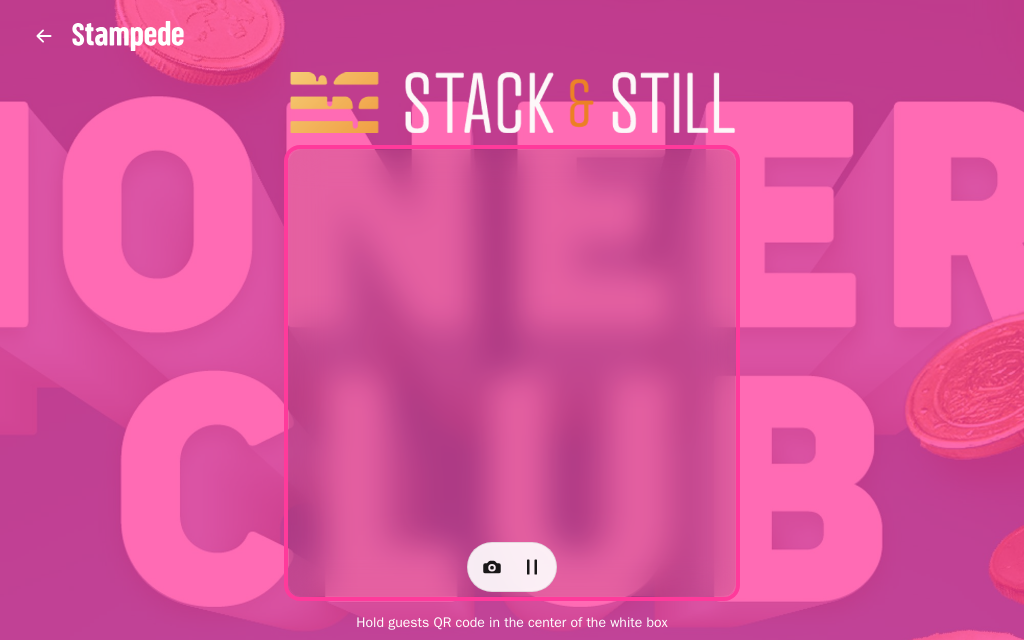 click 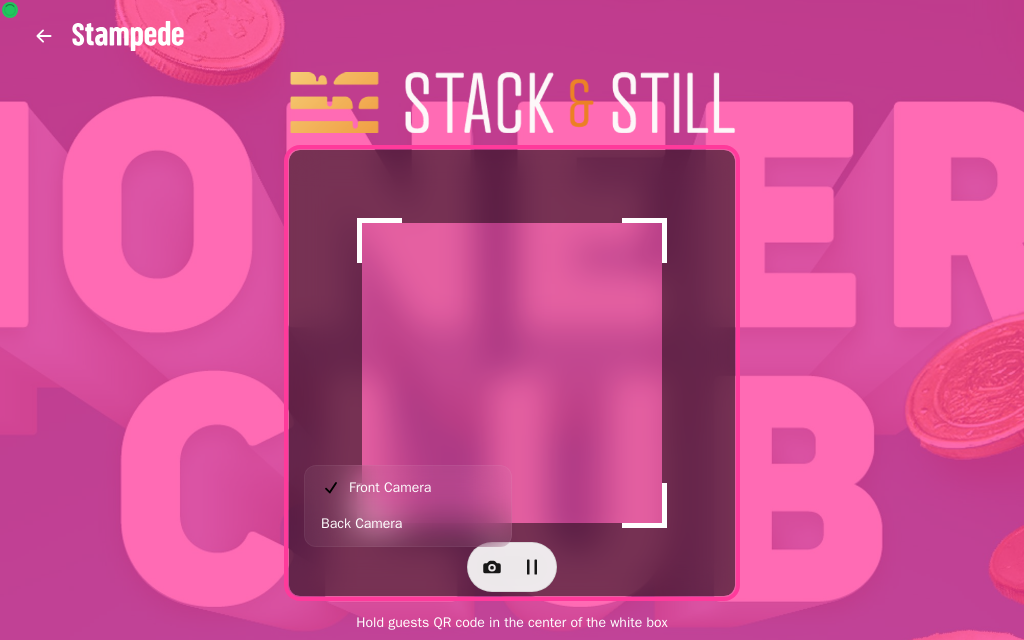 click on "Back Camera" at bounding box center (361, 524) 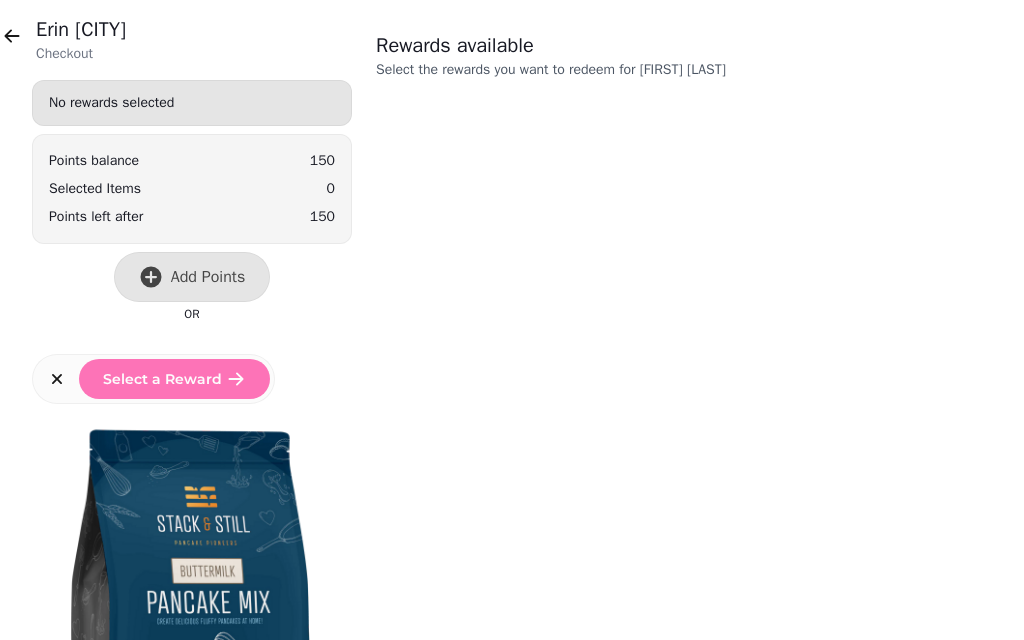 click on "Add Points" at bounding box center [192, 277] 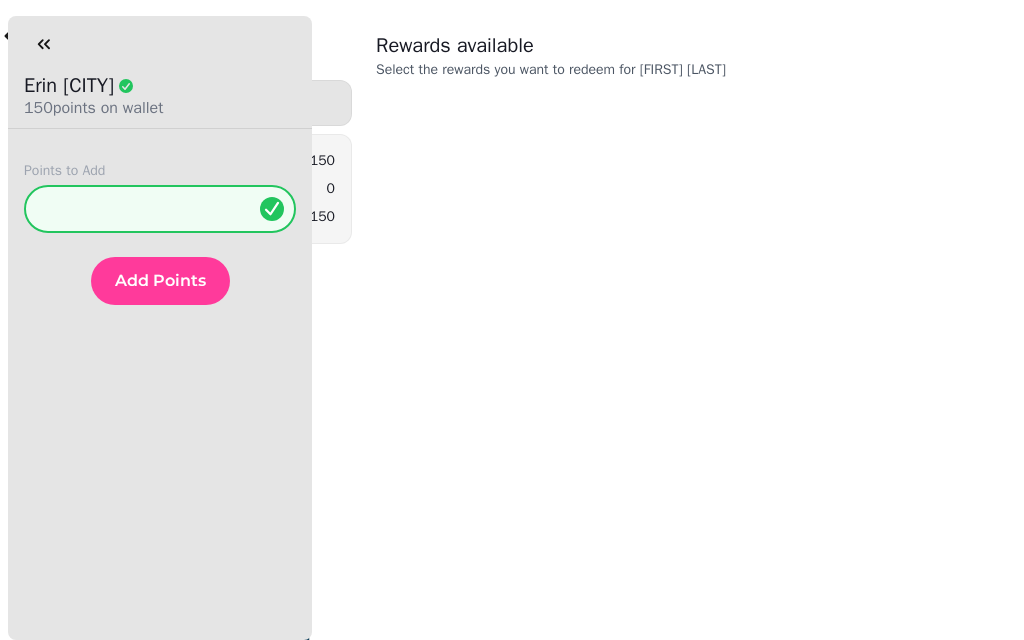 click on "Add Points" at bounding box center [160, 281] 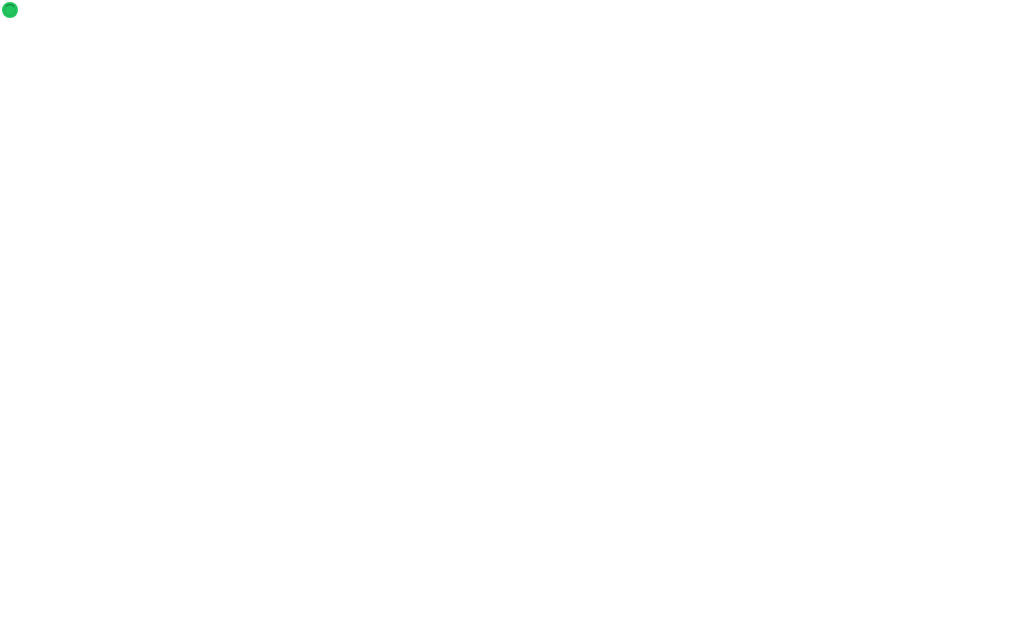 scroll, scrollTop: 0, scrollLeft: 0, axis: both 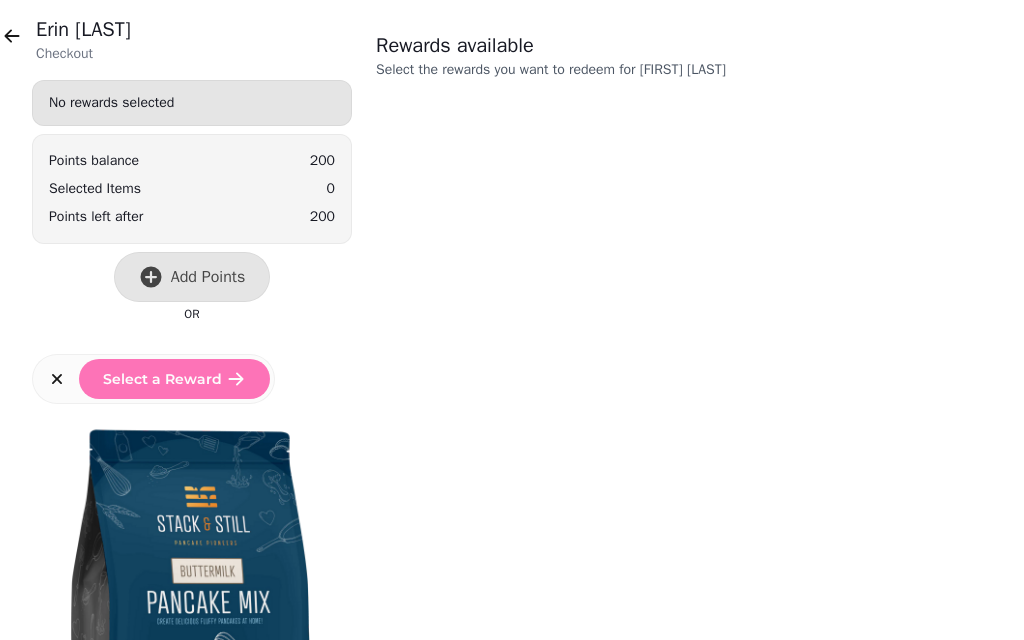 click at bounding box center [12, 36] 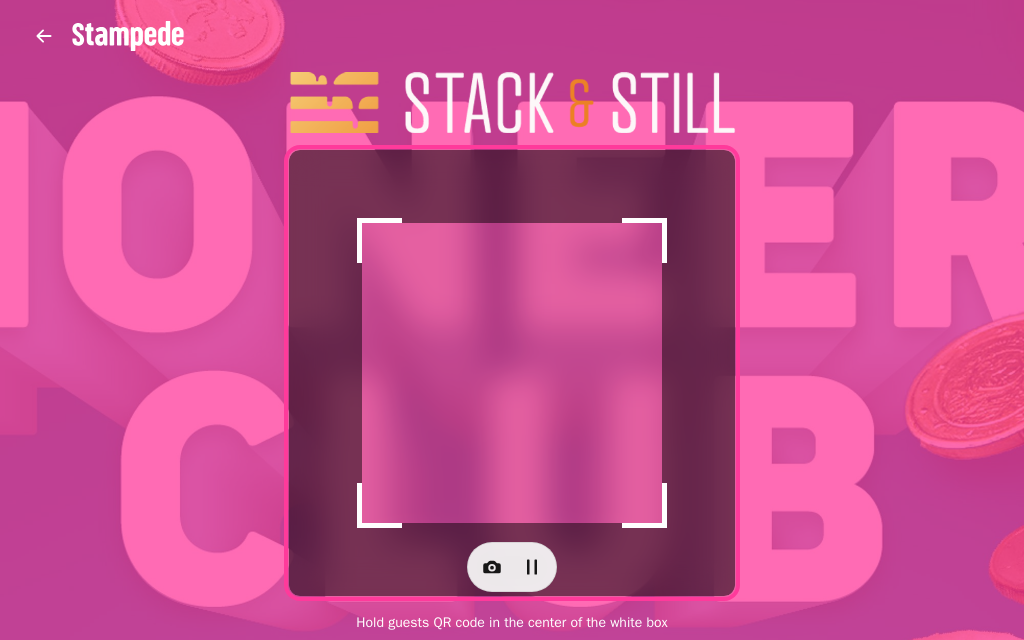 click 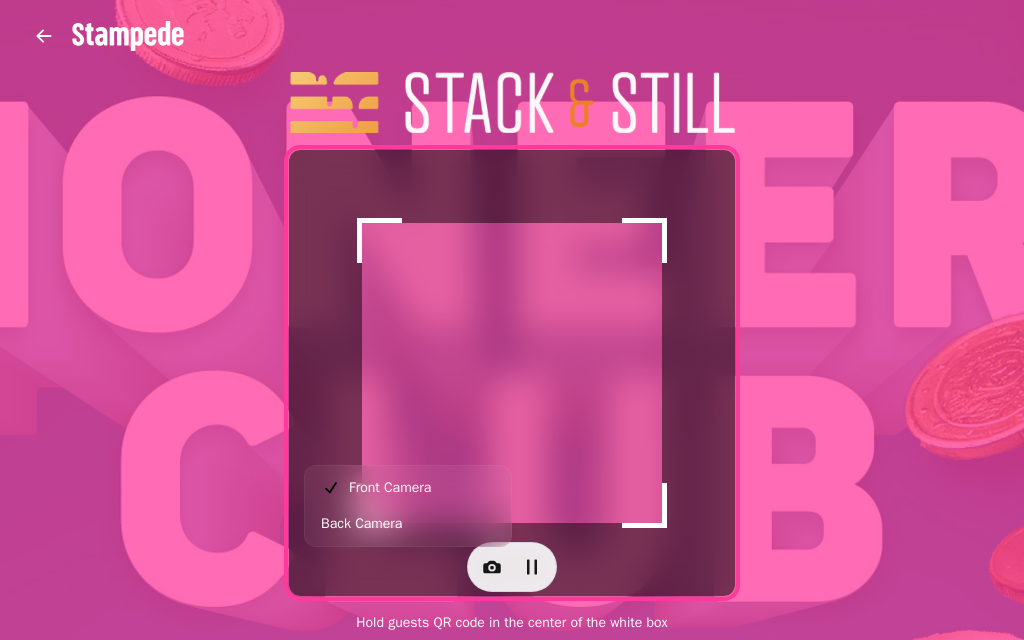click on "Back Camera" at bounding box center (408, 524) 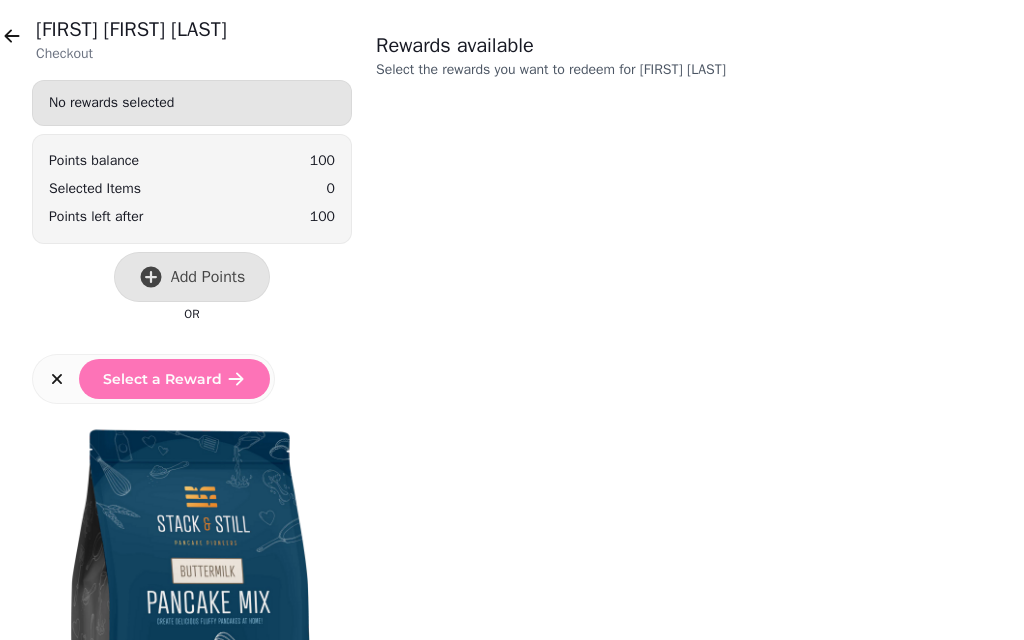 click at bounding box center (12, 36) 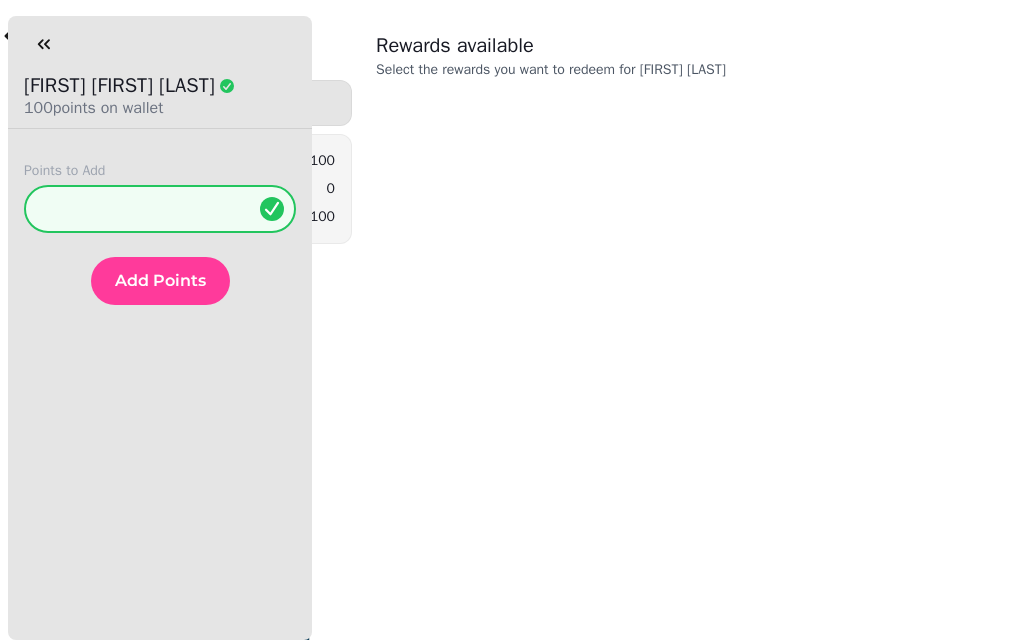 click on "Add Points" at bounding box center [160, 281] 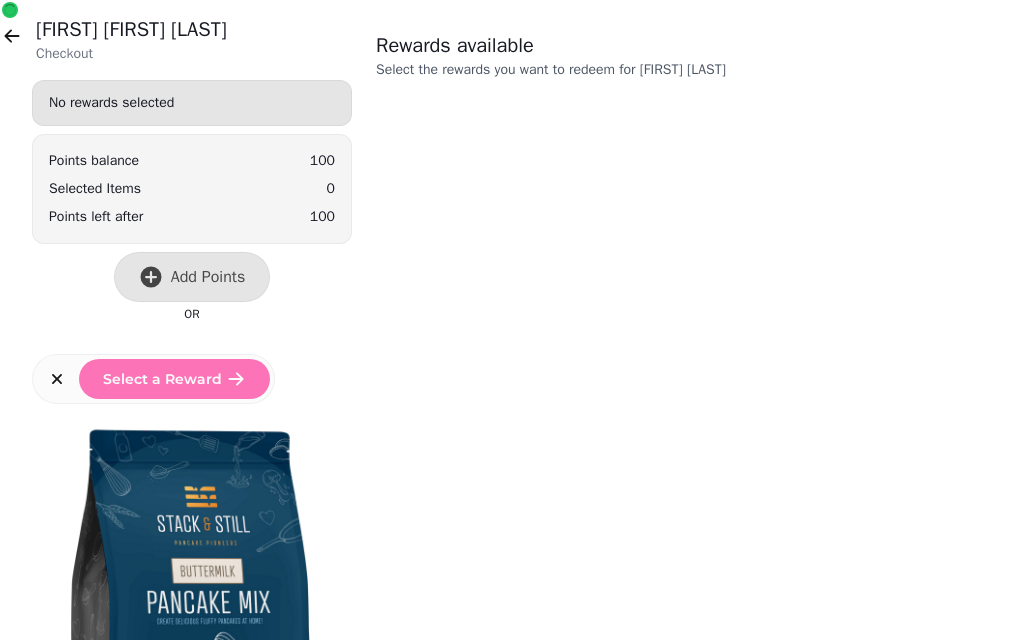 click 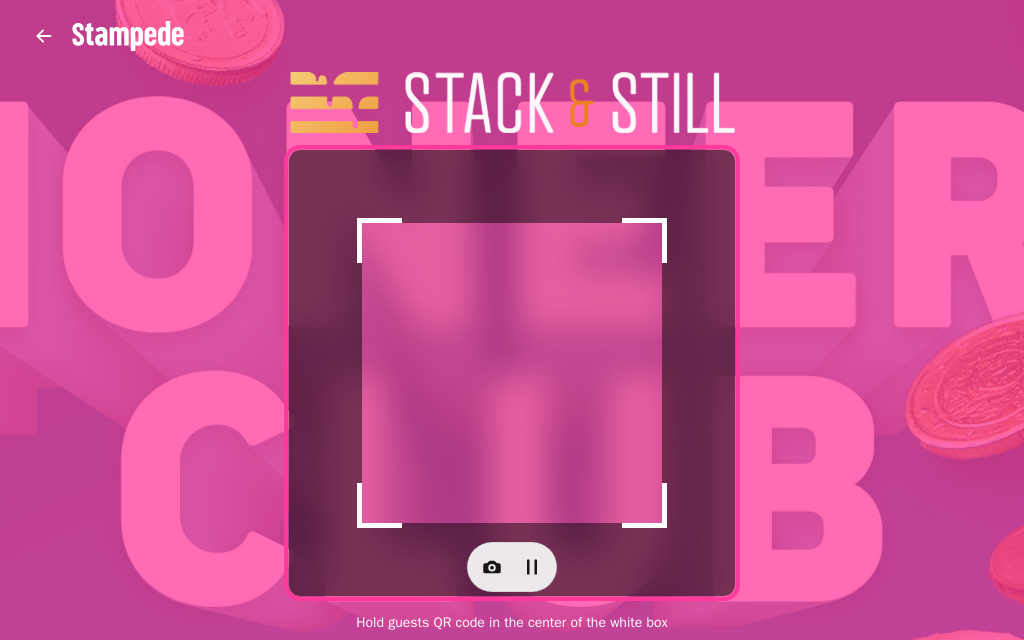 click 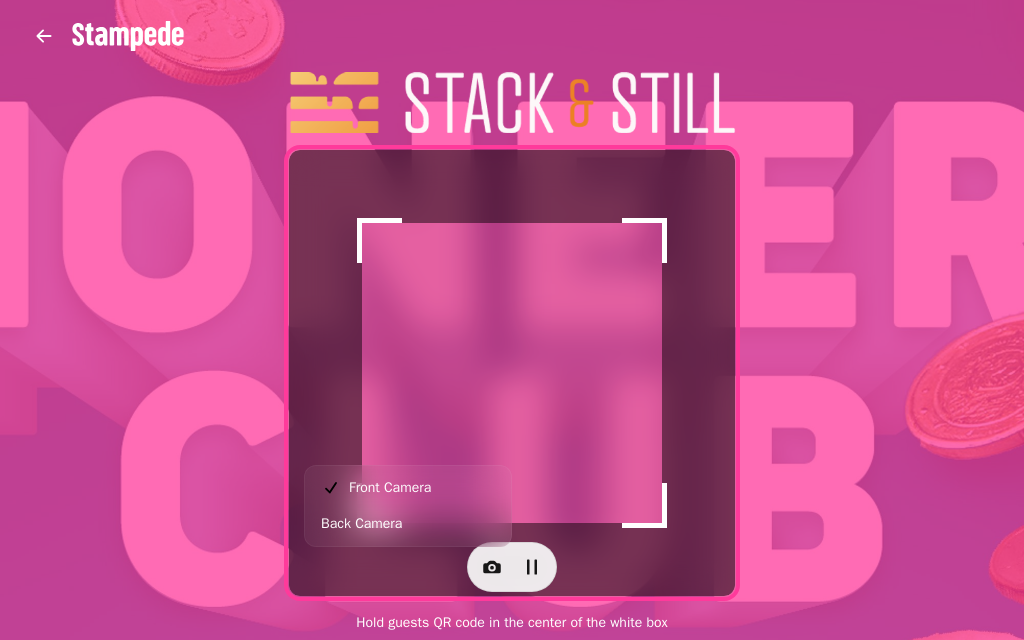 click on "Back Camera" at bounding box center [361, 524] 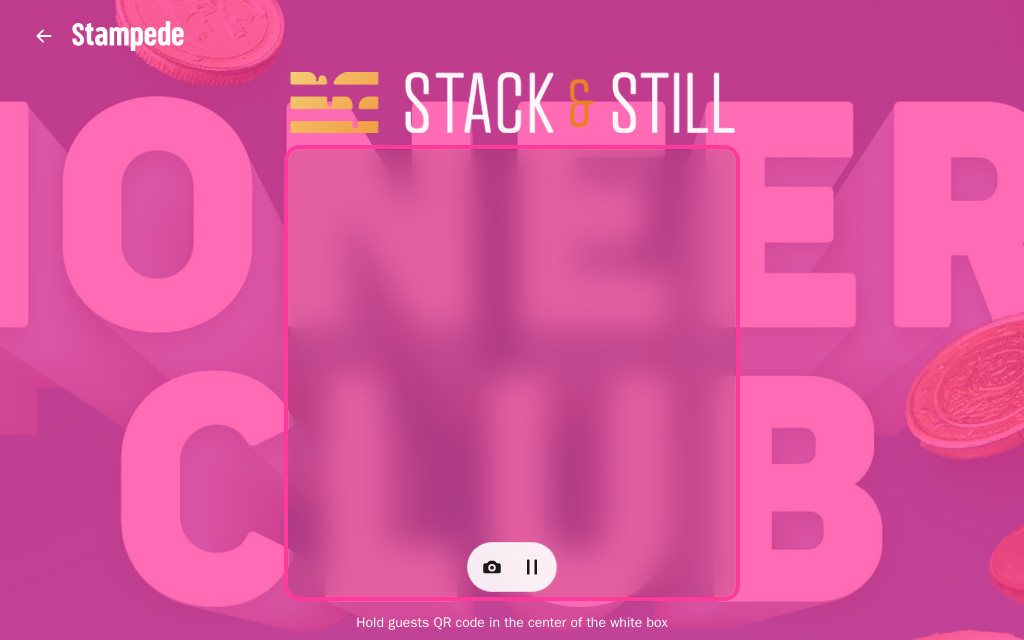 scroll, scrollTop: 0, scrollLeft: 0, axis: both 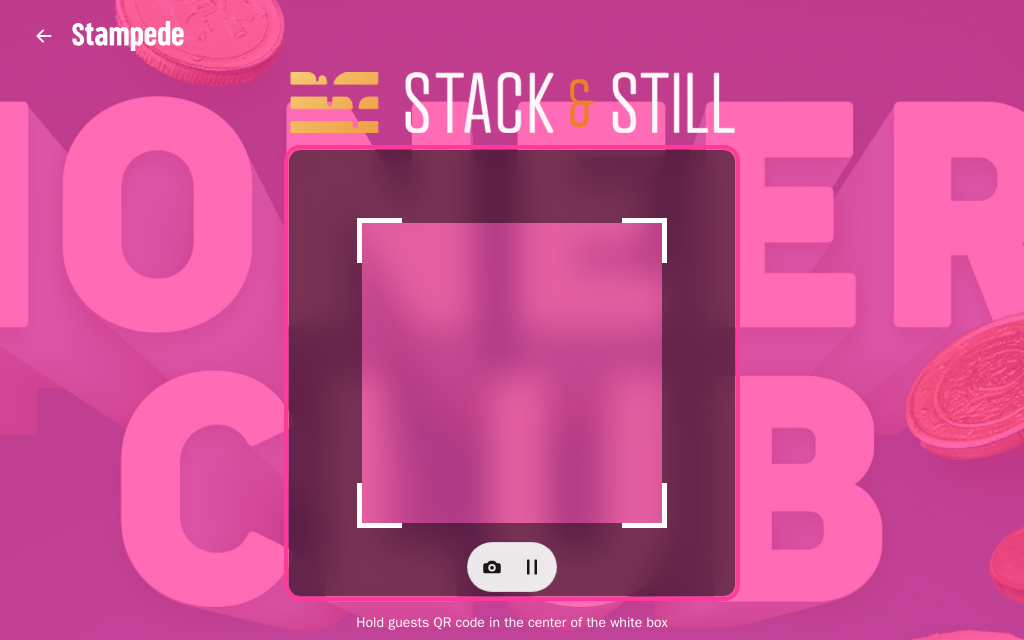 click at bounding box center [492, 567] 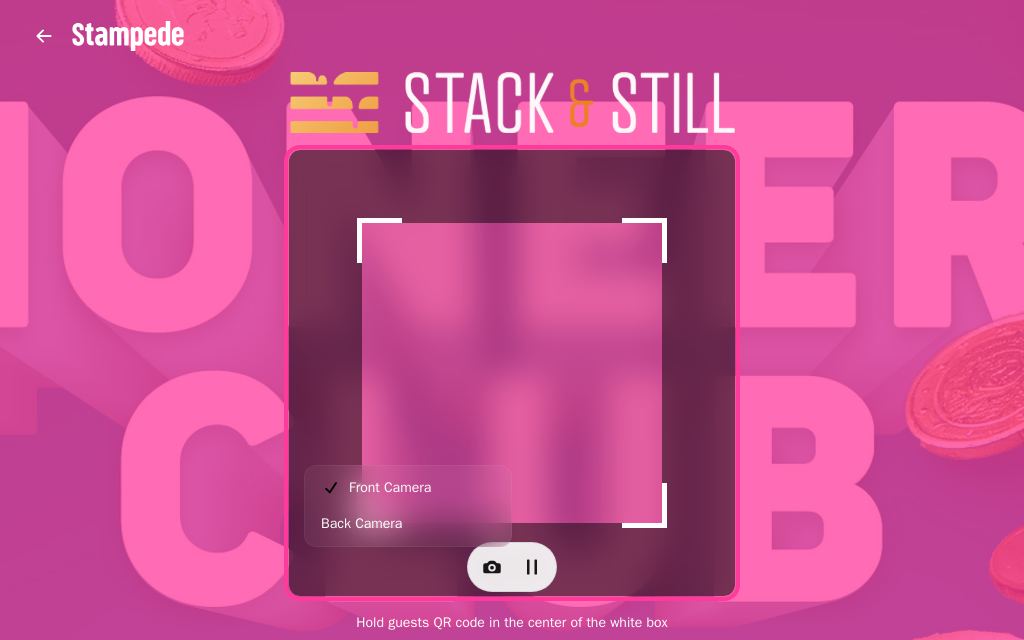 click at bounding box center (512, 567) 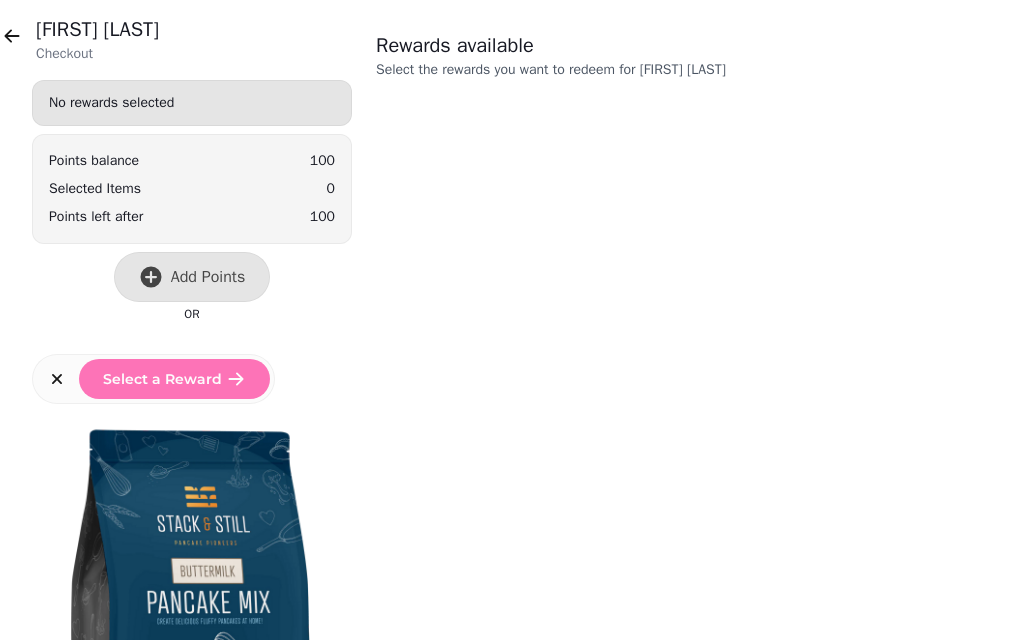 click on "Add Points" at bounding box center (192, 277) 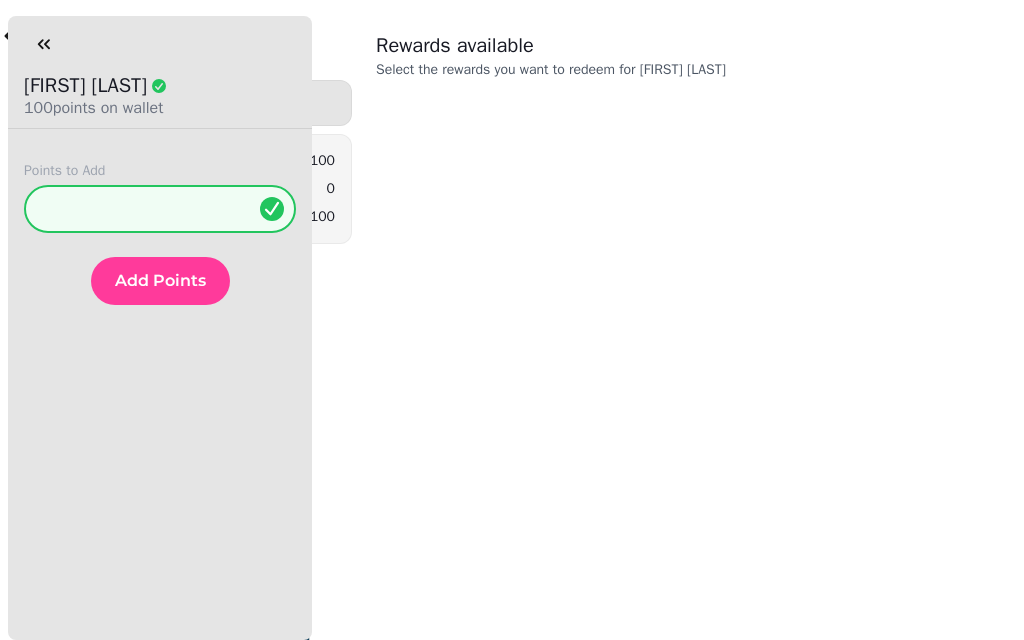 click on "Add Points" at bounding box center [160, 281] 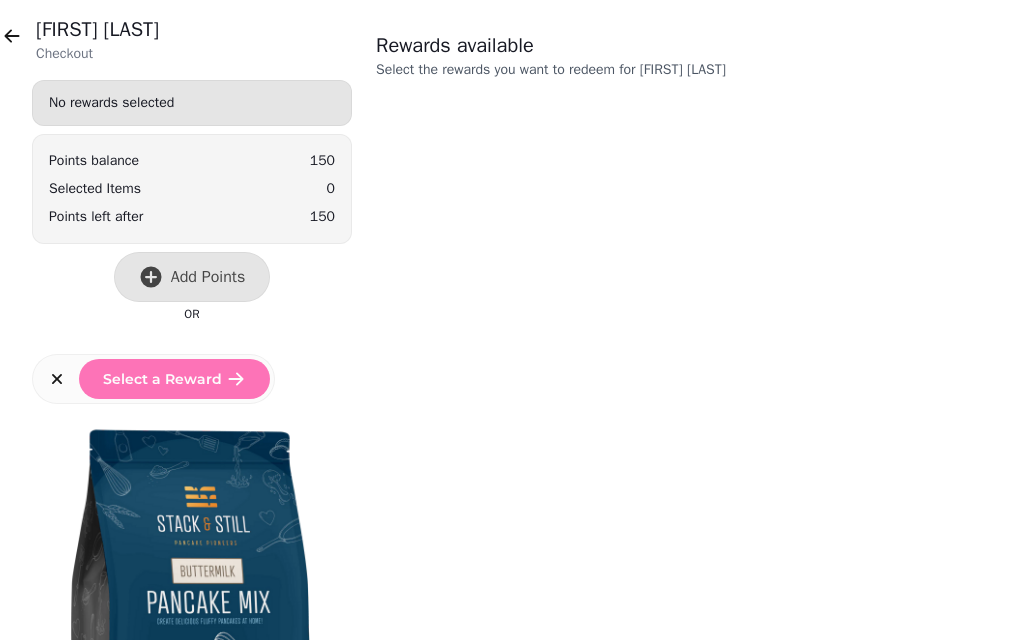 click at bounding box center [12, 36] 